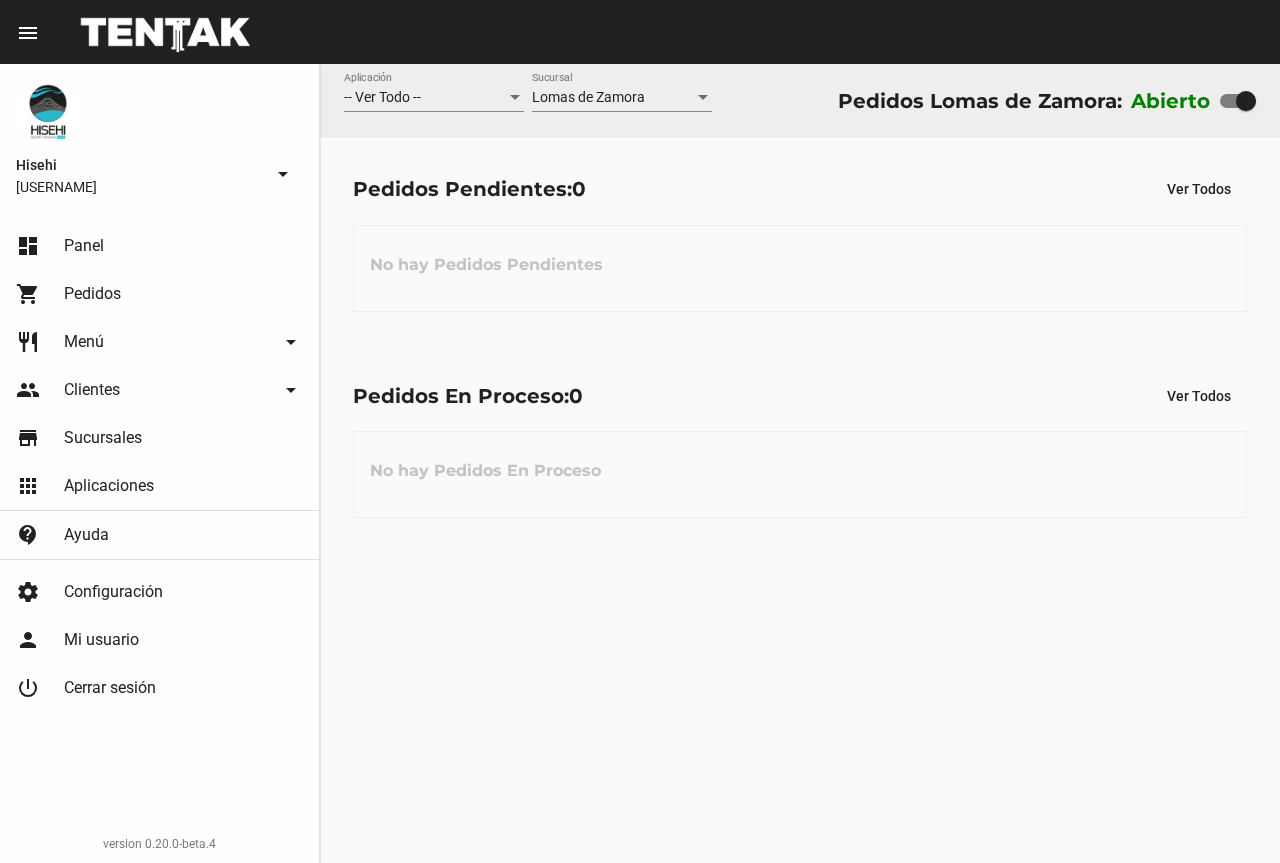 scroll, scrollTop: 0, scrollLeft: 0, axis: both 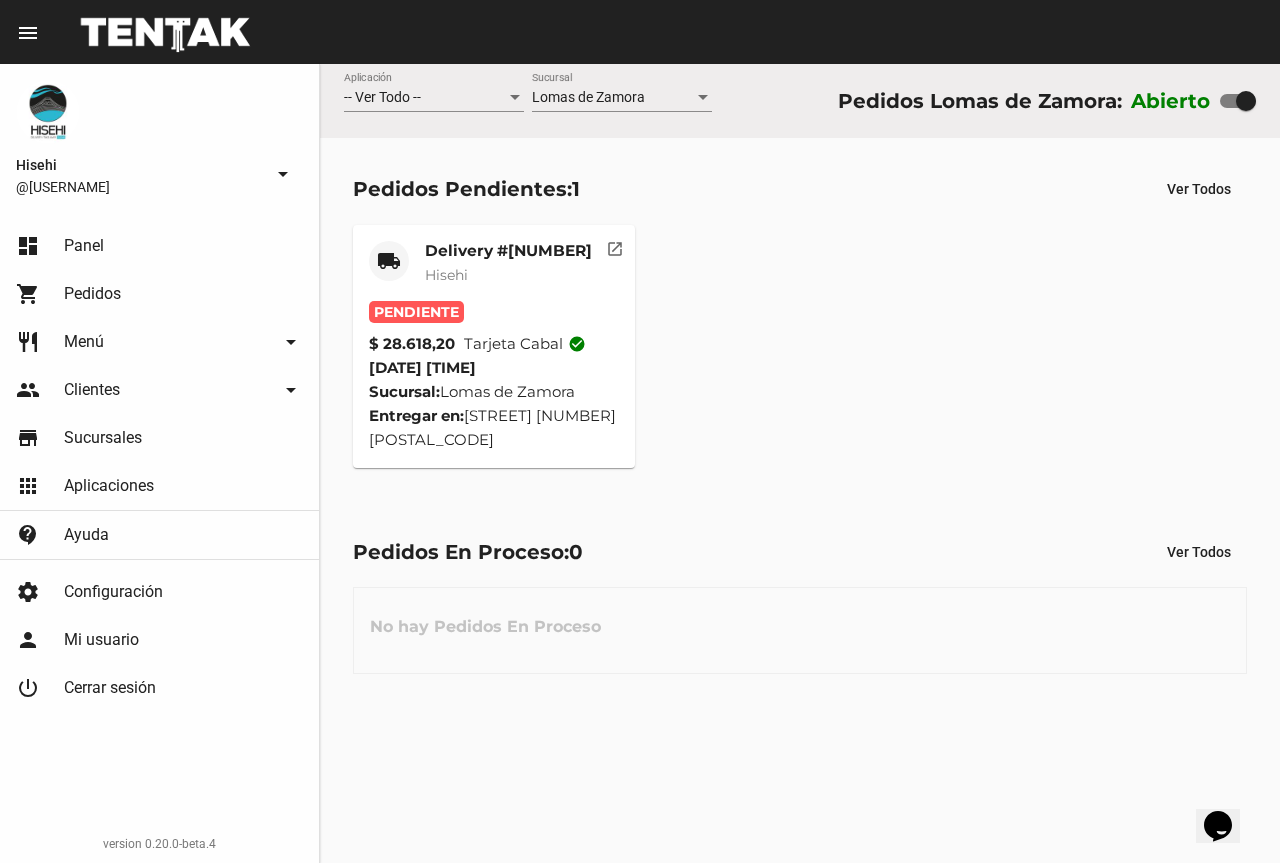 click on "Delivery #9D9DA1E8 Hisehi" 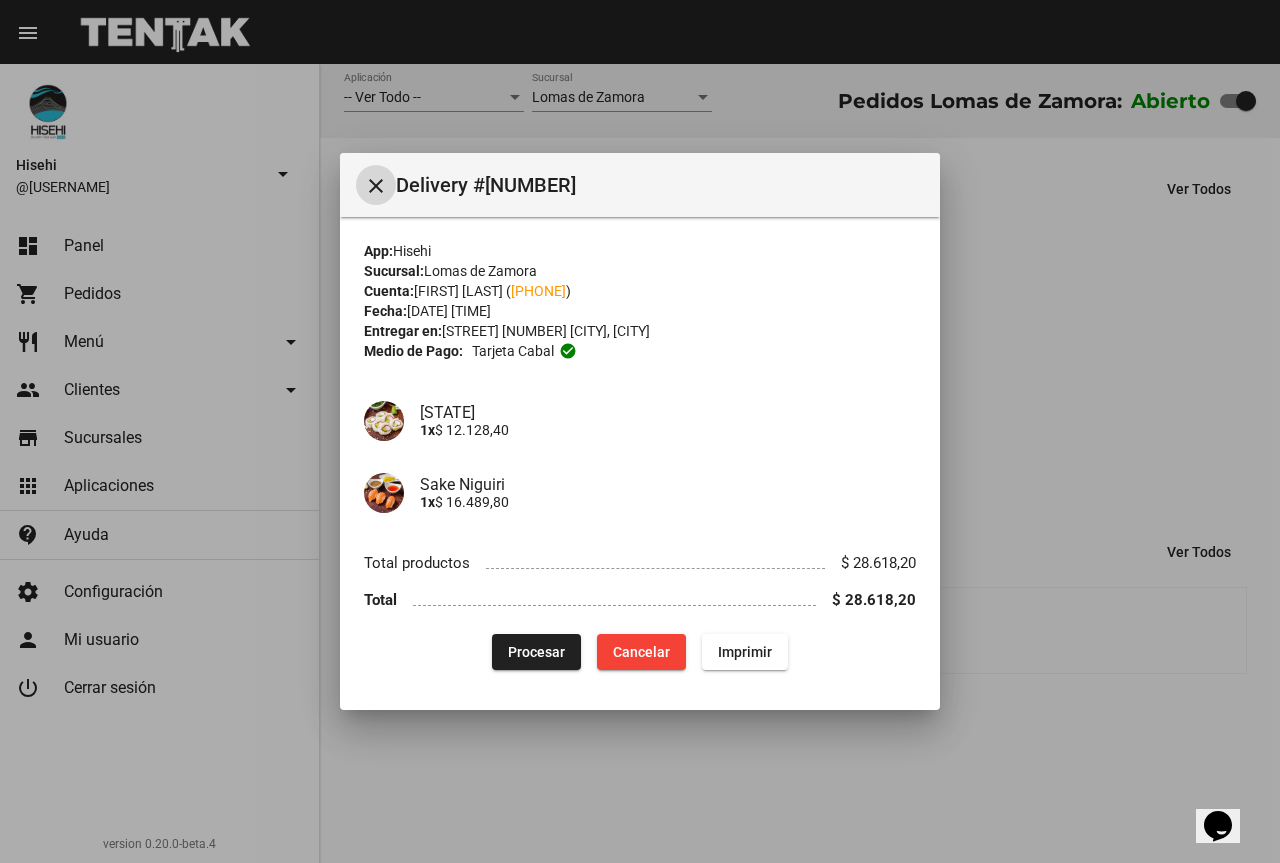 type 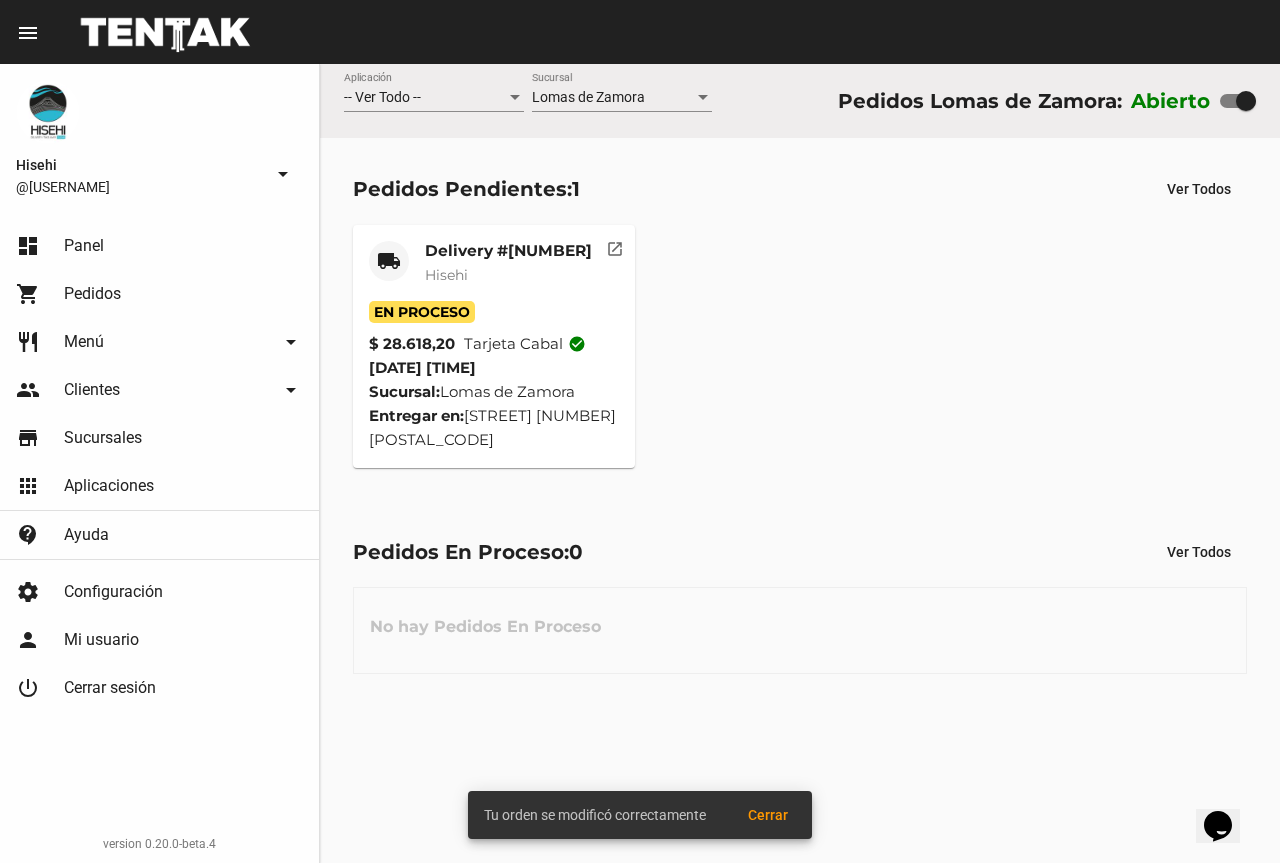 click on "Delivery #9D9DA1E8 Hisehi" 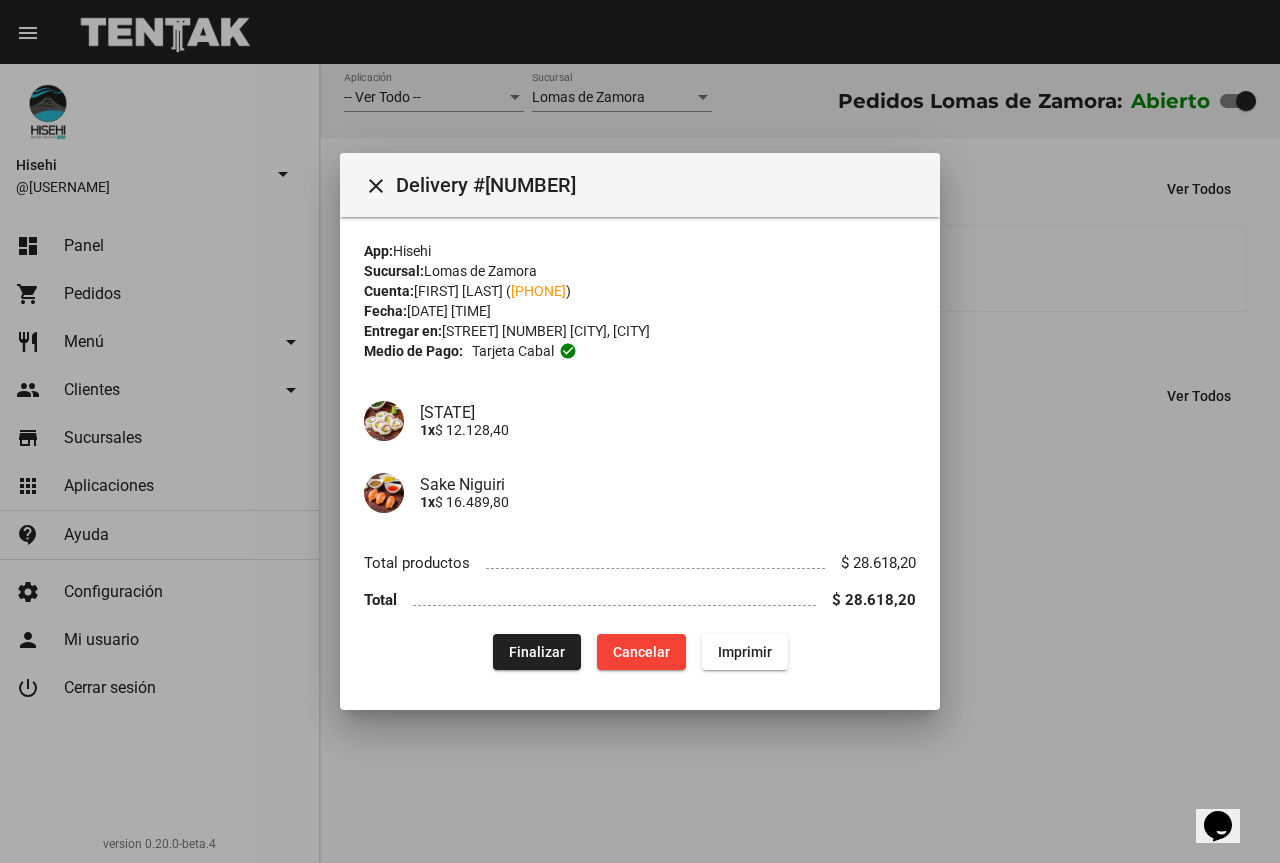 click at bounding box center (640, 431) 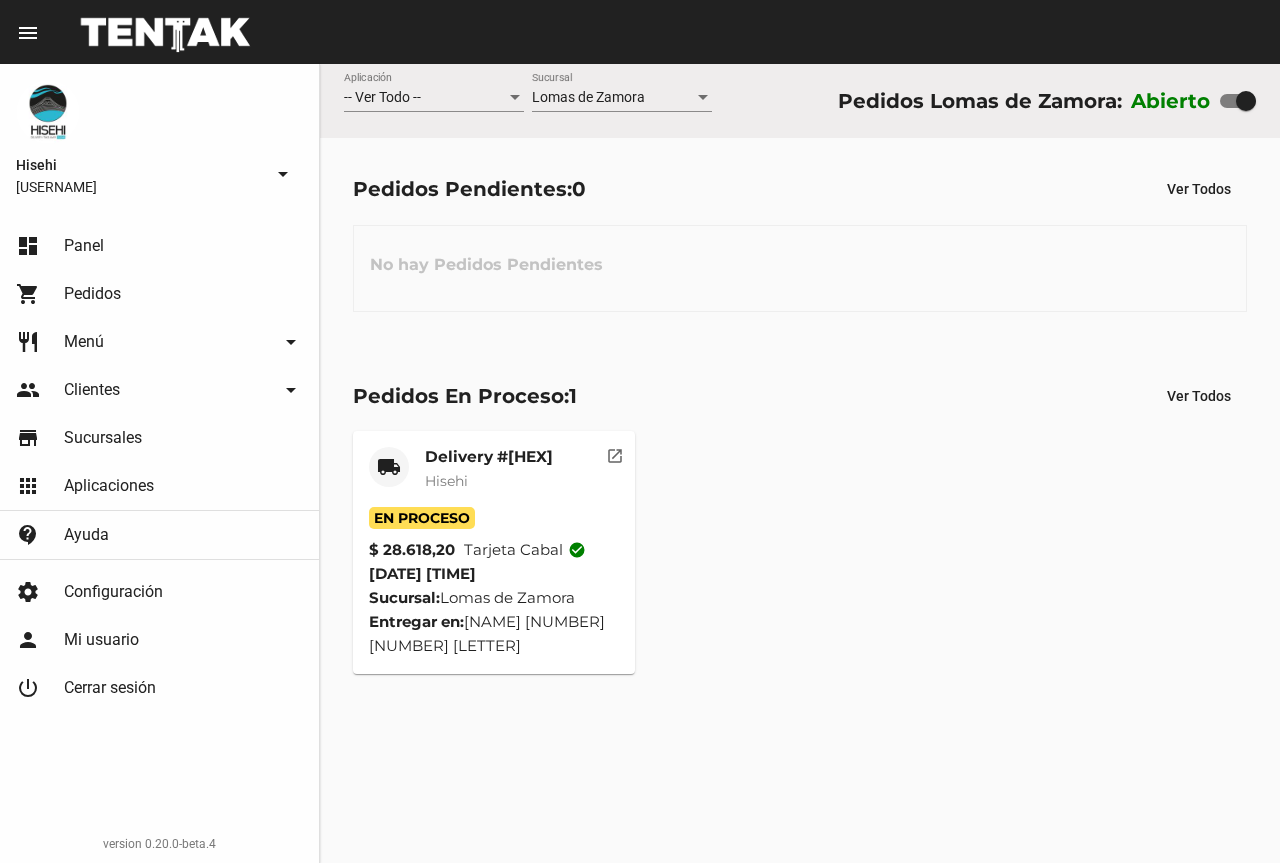 scroll, scrollTop: 0, scrollLeft: 0, axis: both 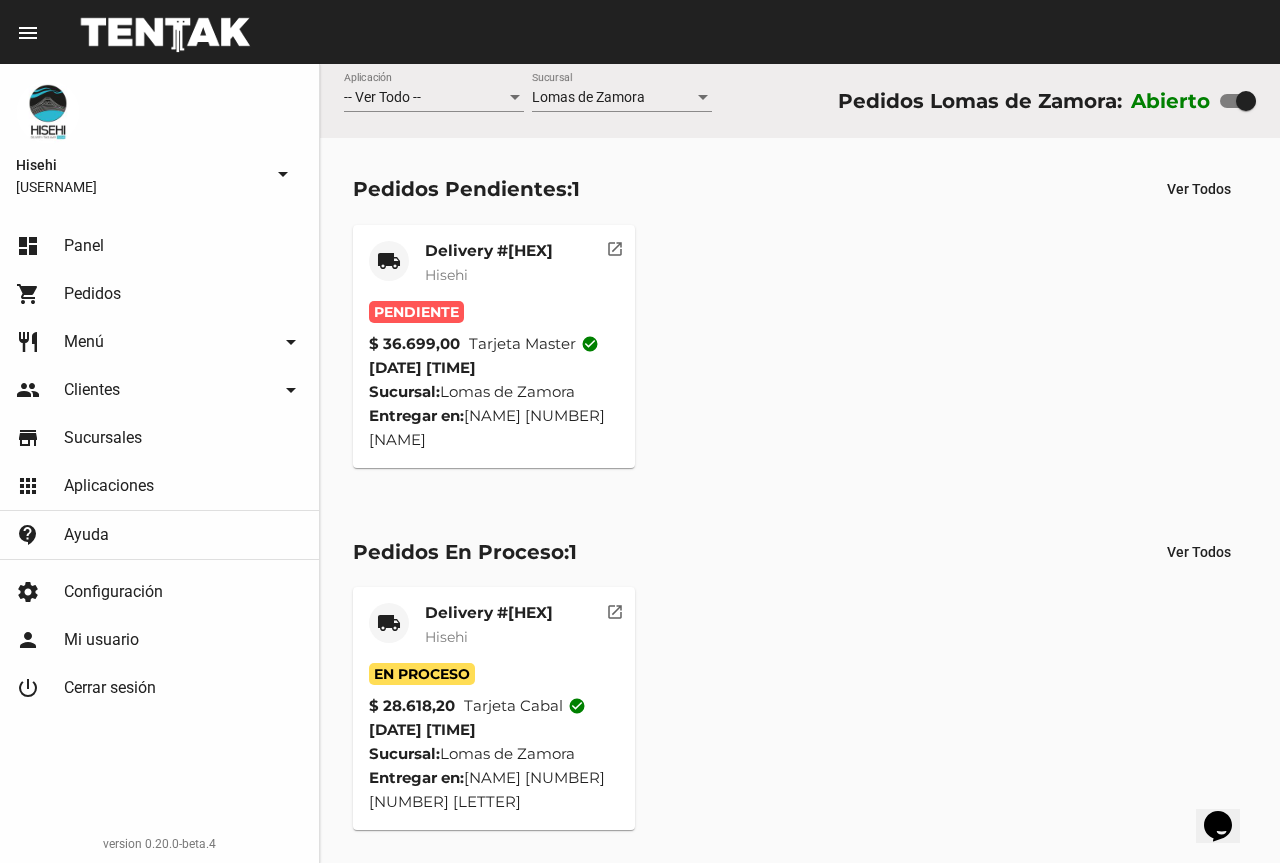 click on "Delivery #[HEX] [NAME]" 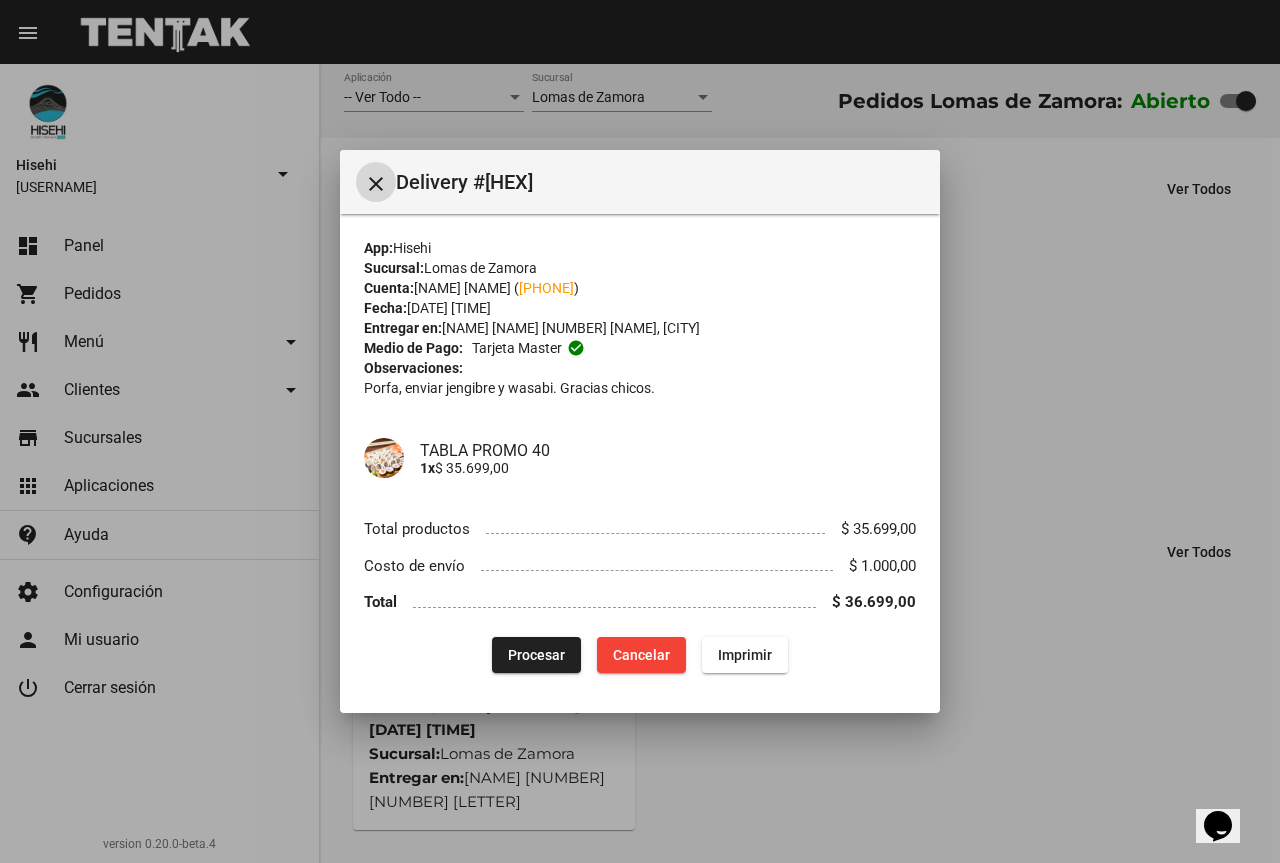 type 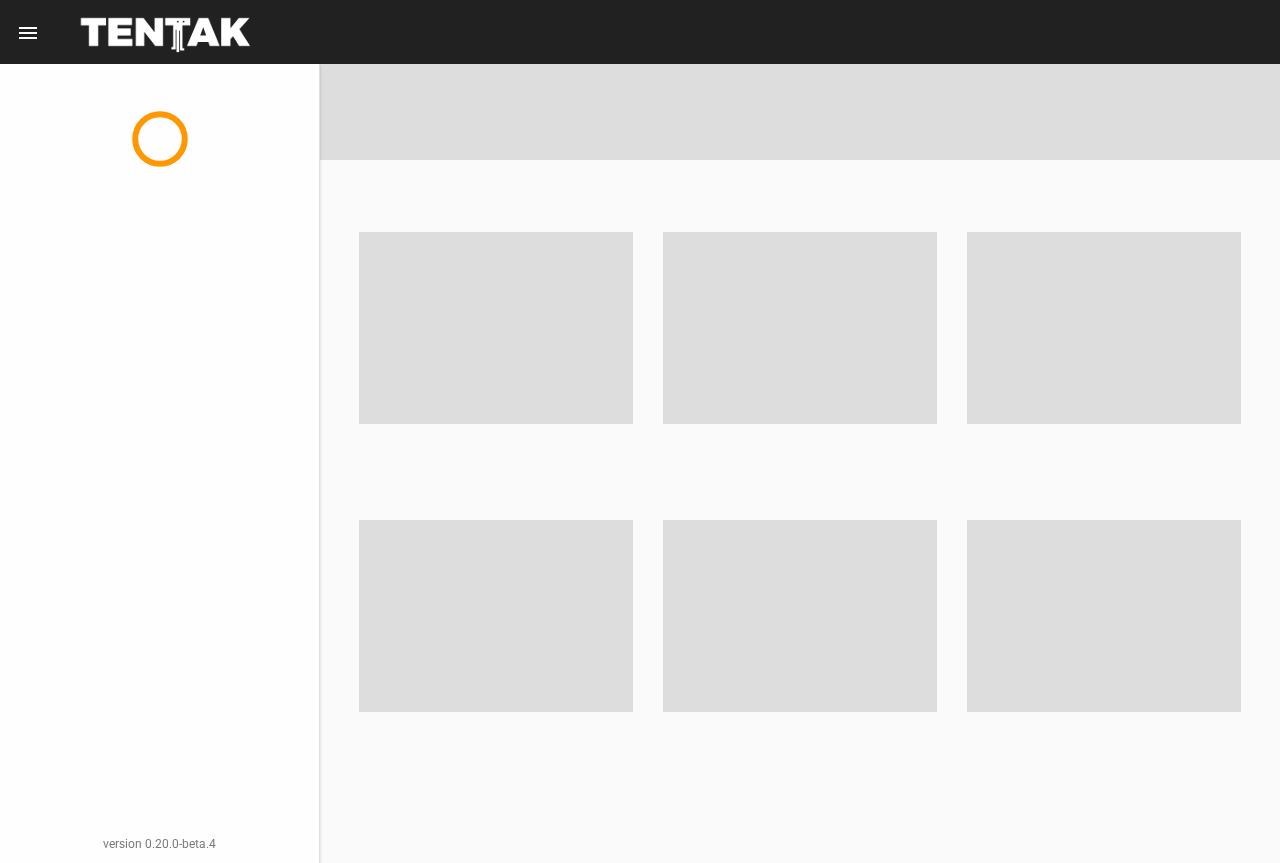 scroll, scrollTop: 0, scrollLeft: 0, axis: both 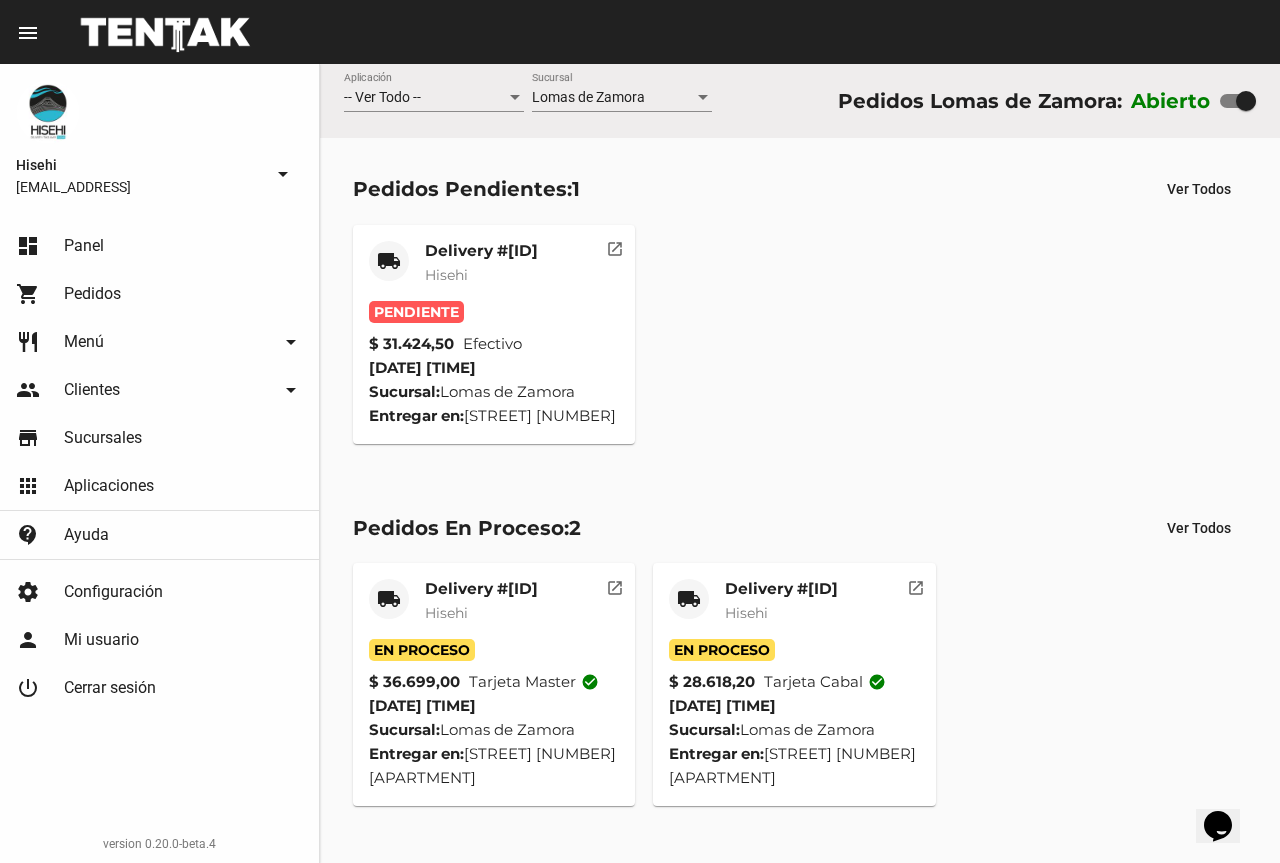 click on "Pendiente" 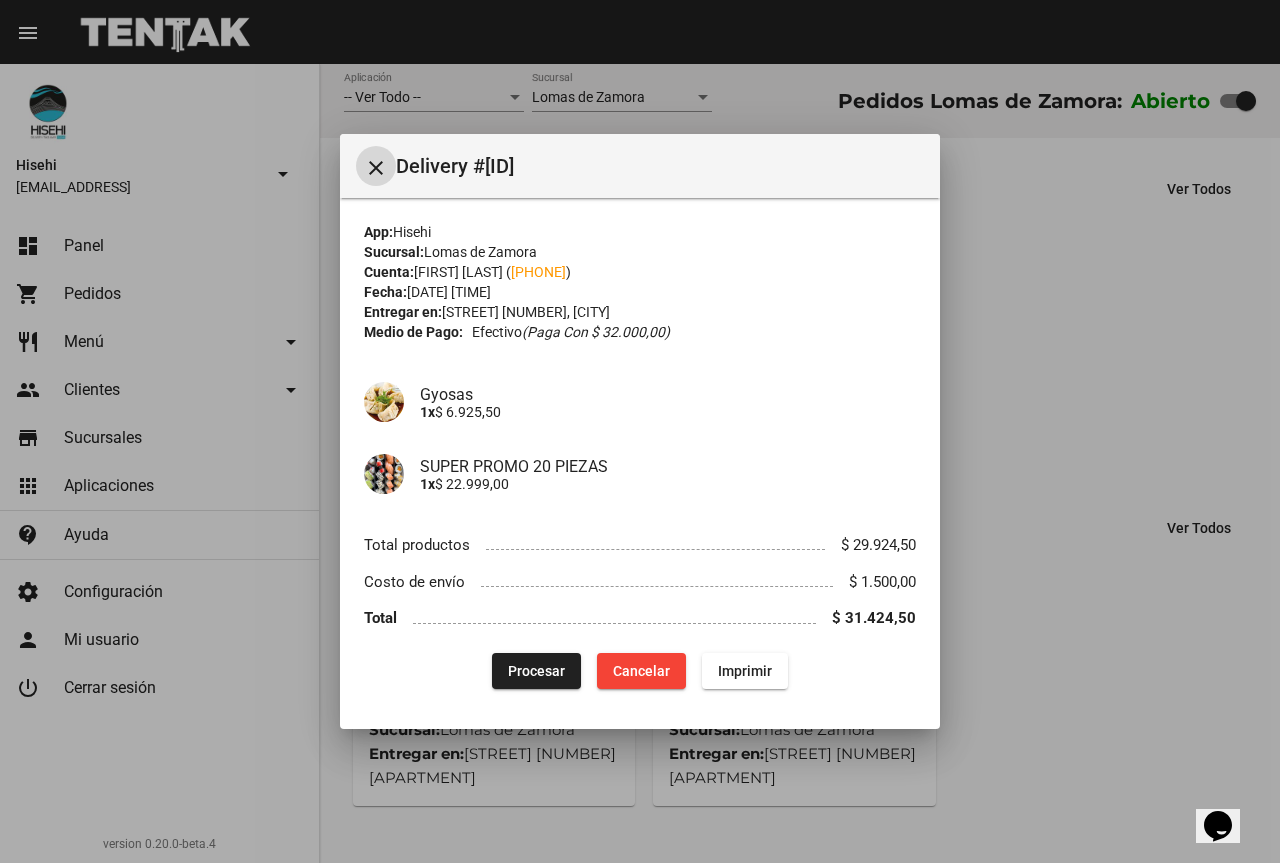 type 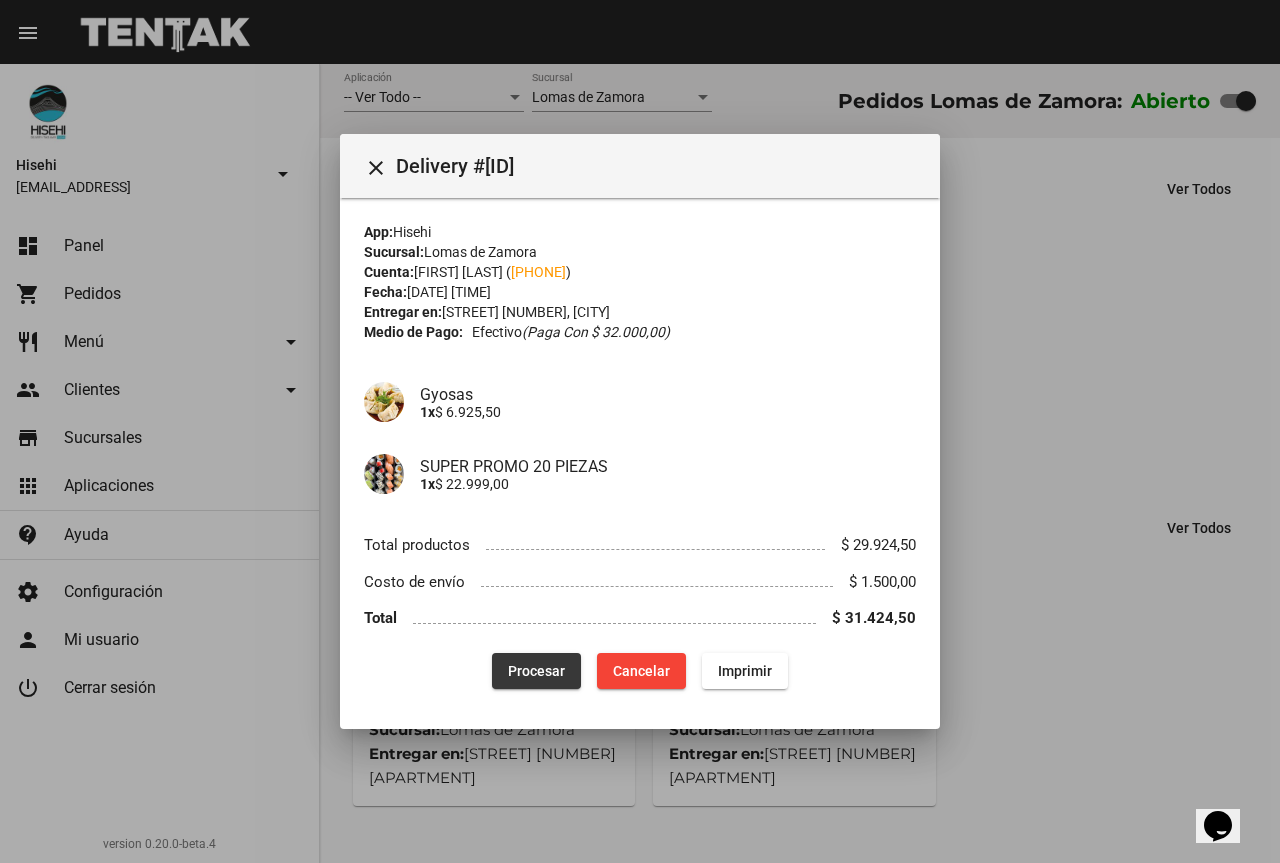 click on "Procesar" 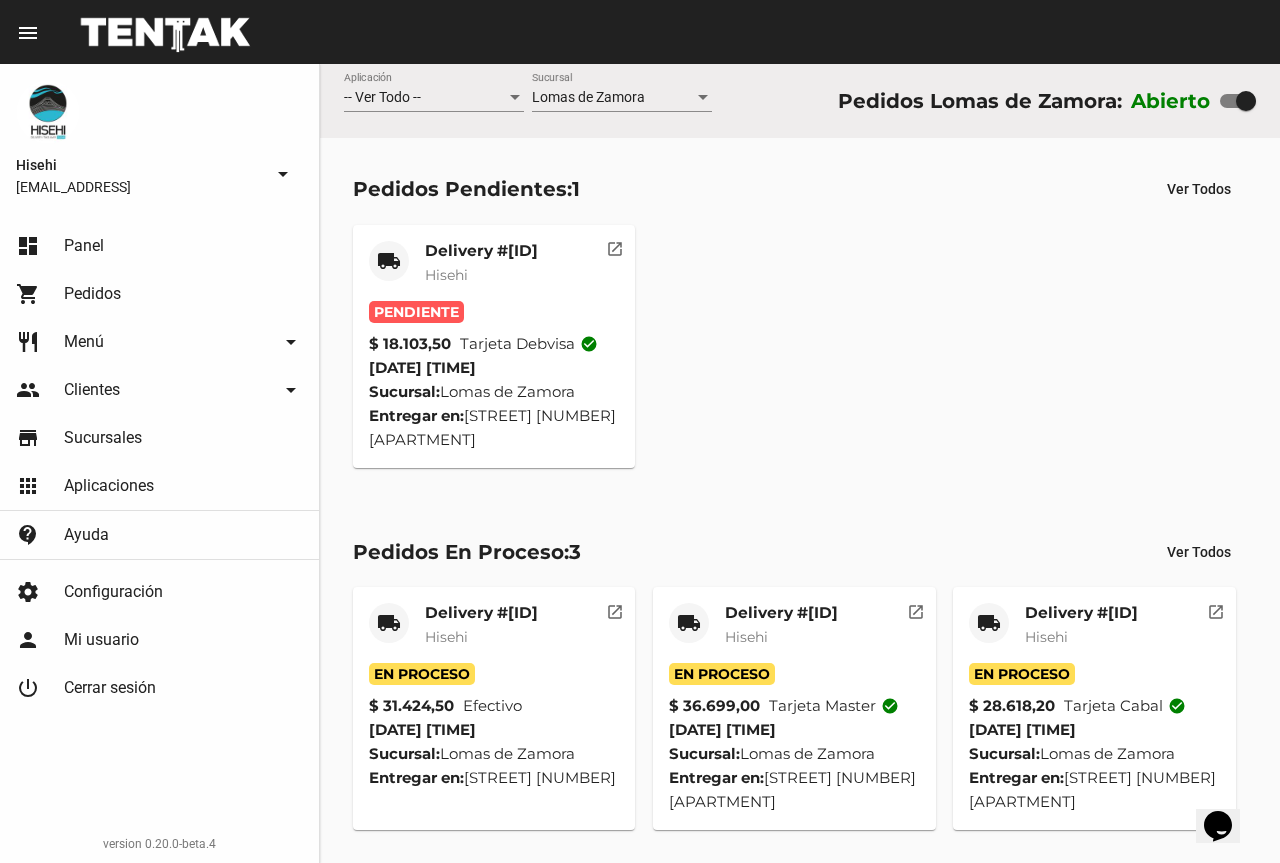 click on "Delivery #[ID] [USERNAME]" 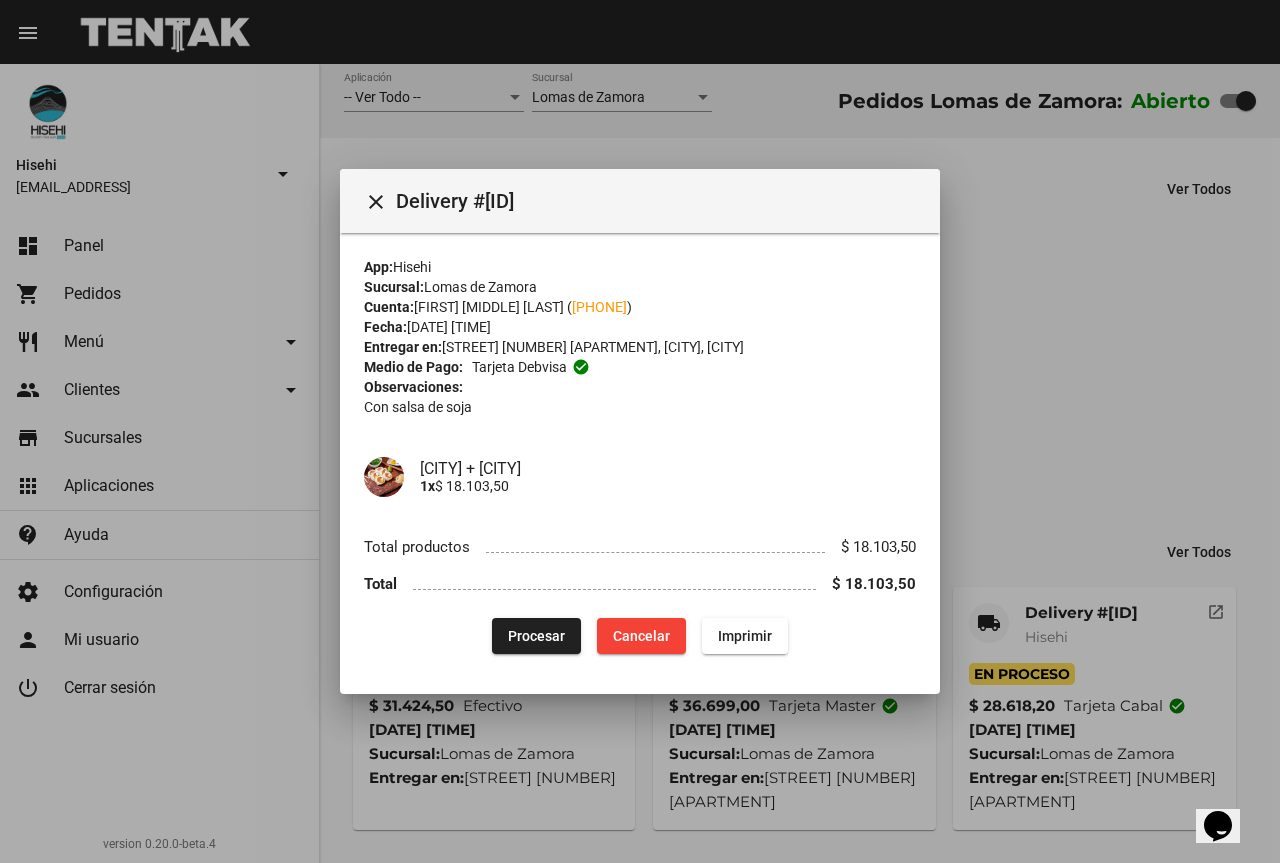 click at bounding box center [640, 431] 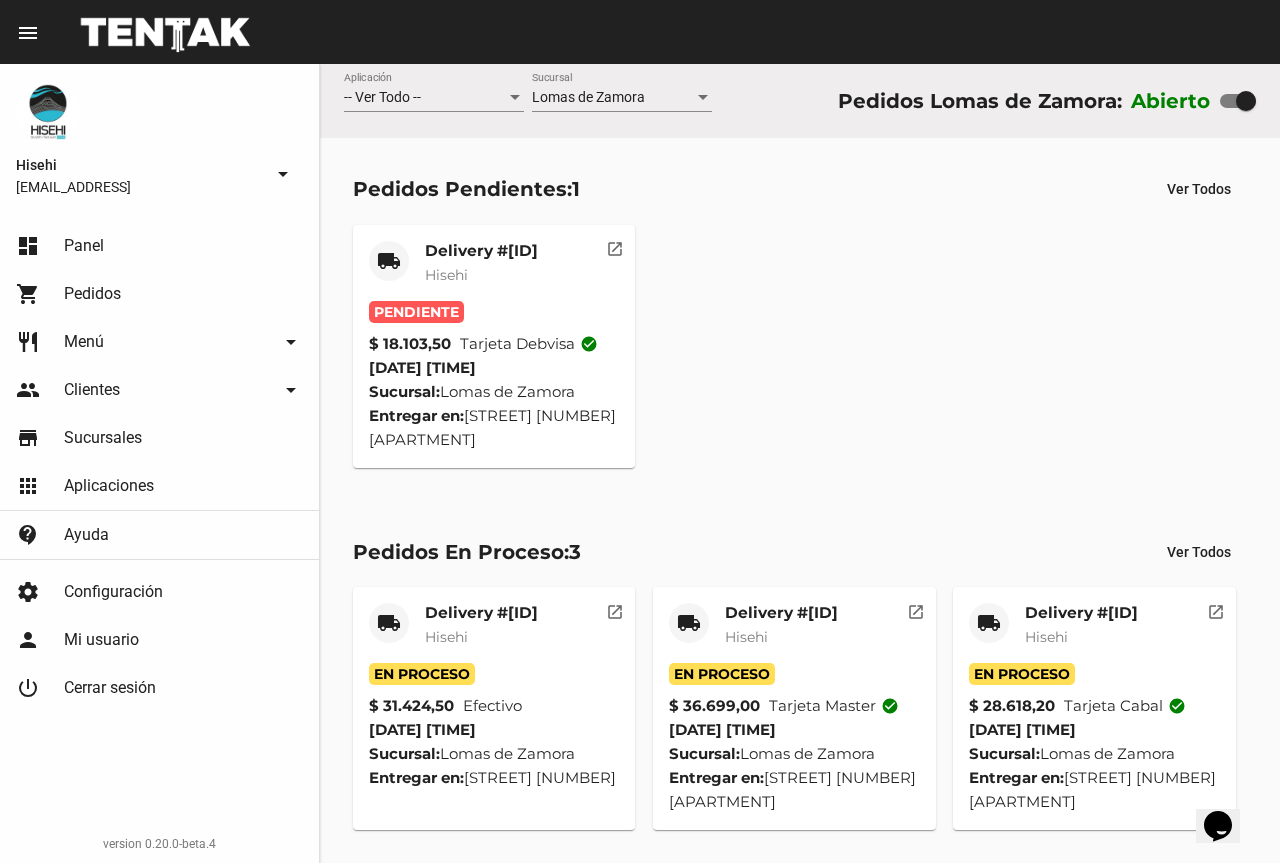 click on "Pendiente" 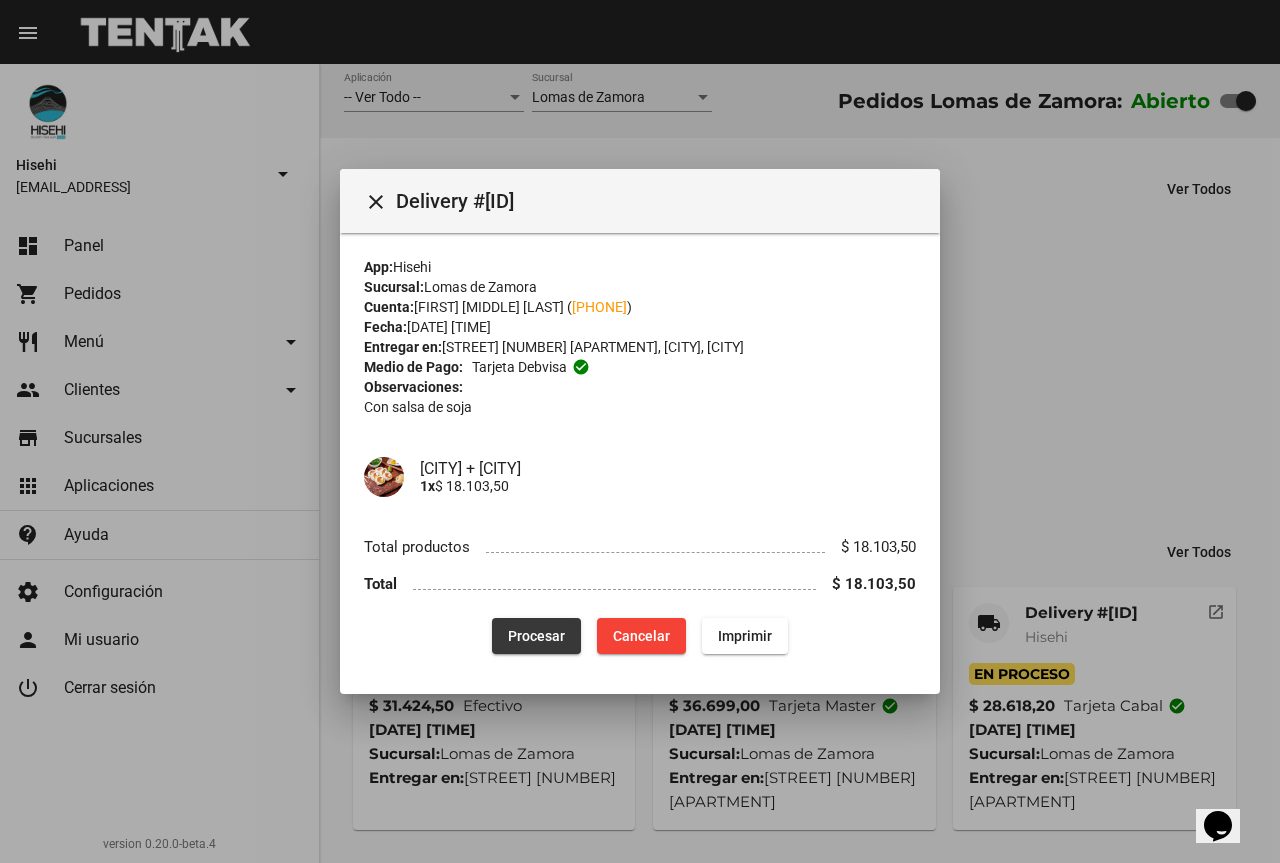 click on "Procesar" 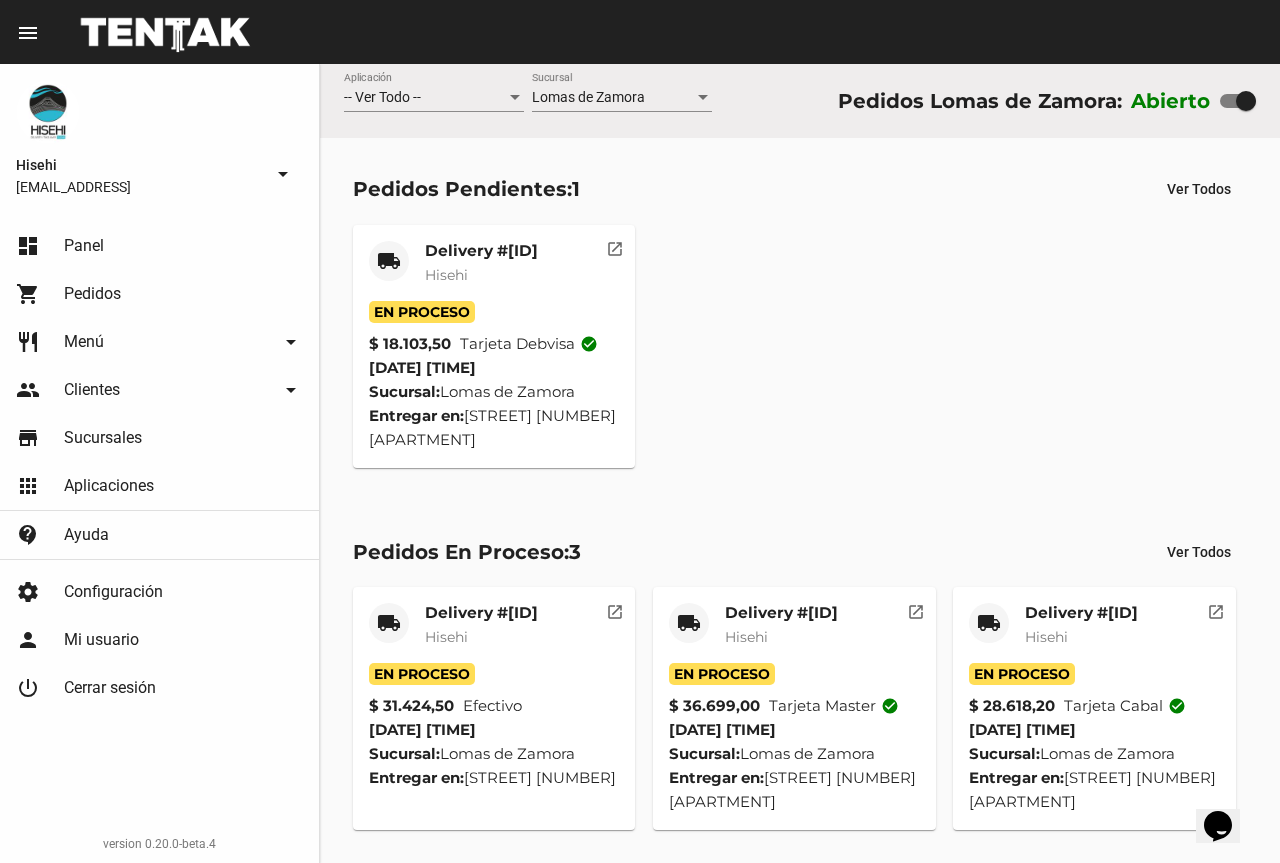 click on "Delivery #[ID] [USERNAME]" 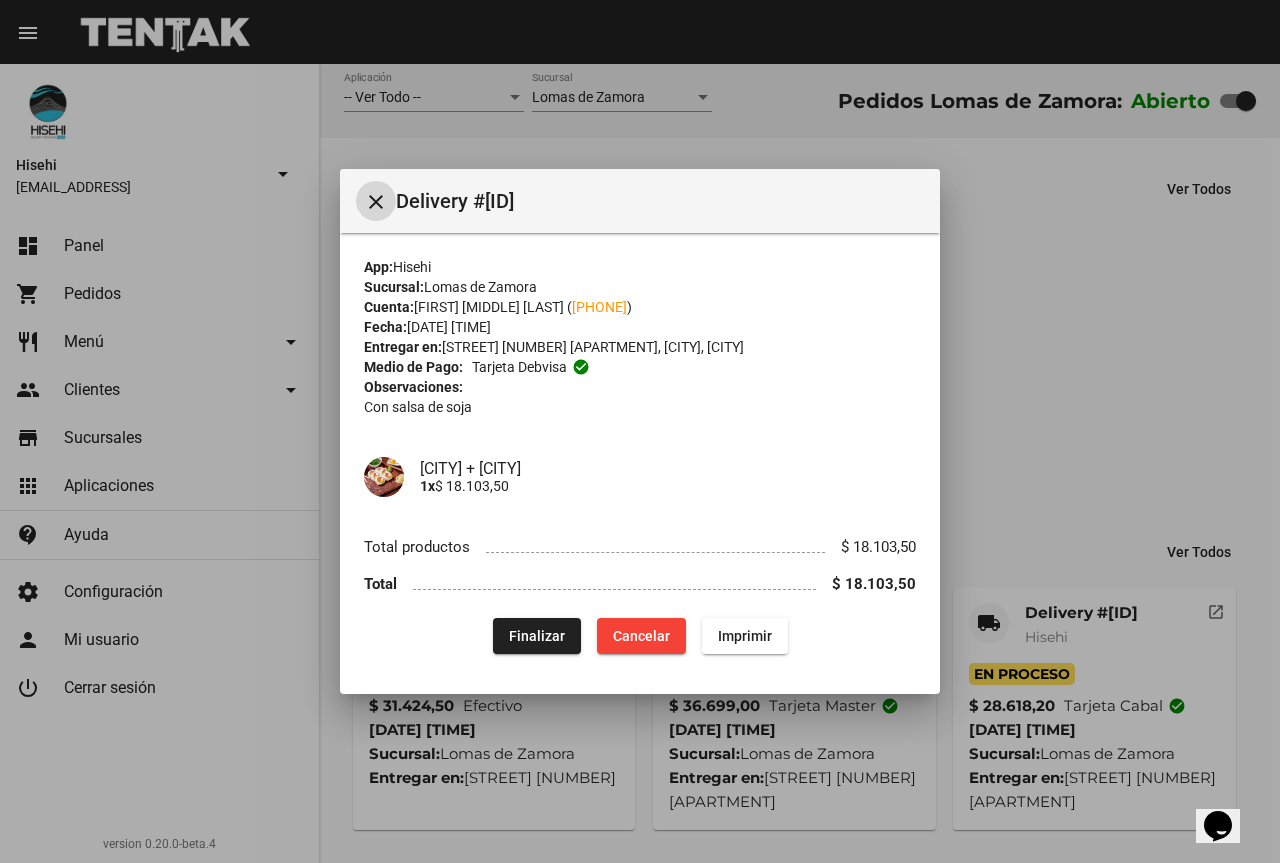type 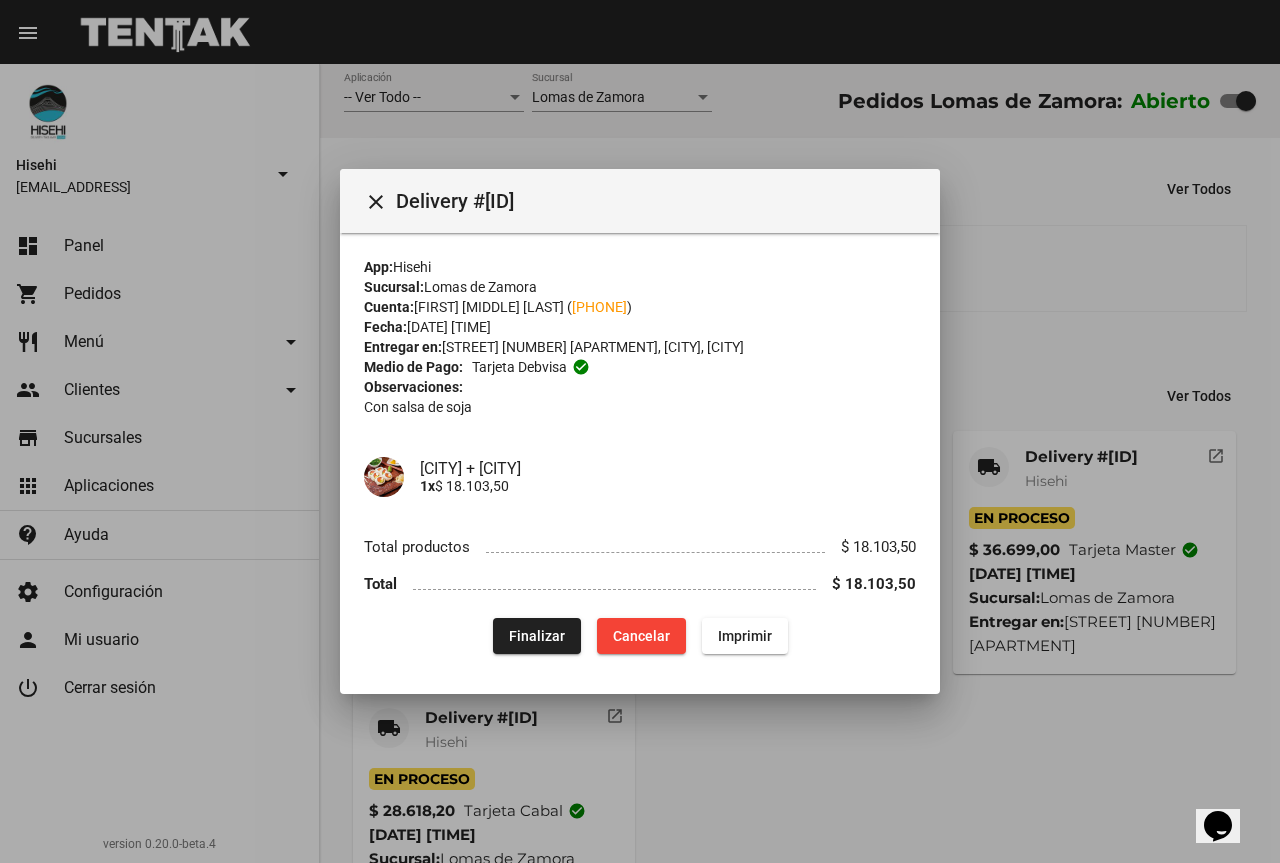 drag, startPoint x: 1167, startPoint y: 141, endPoint x: 1130, endPoint y: 235, distance: 101.0198 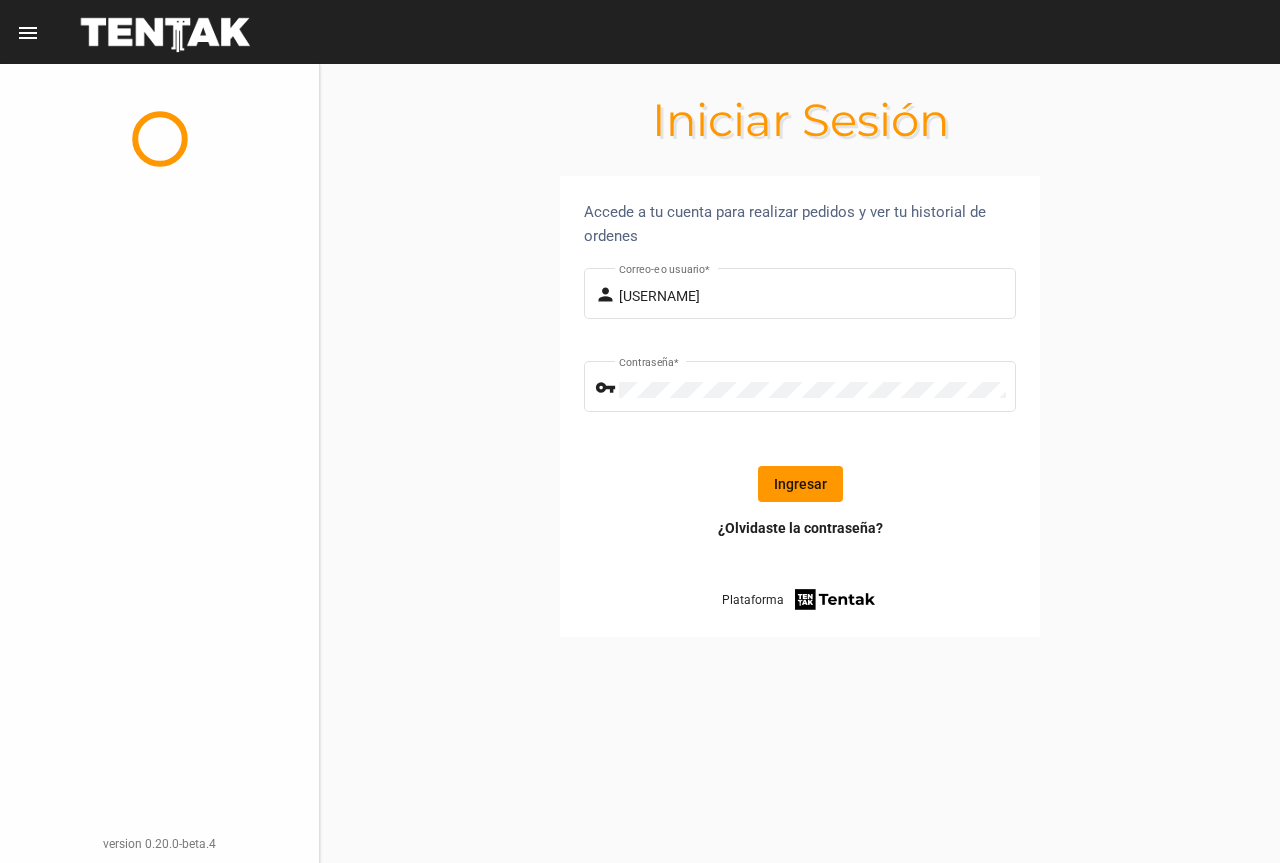 click on "Ingresar" 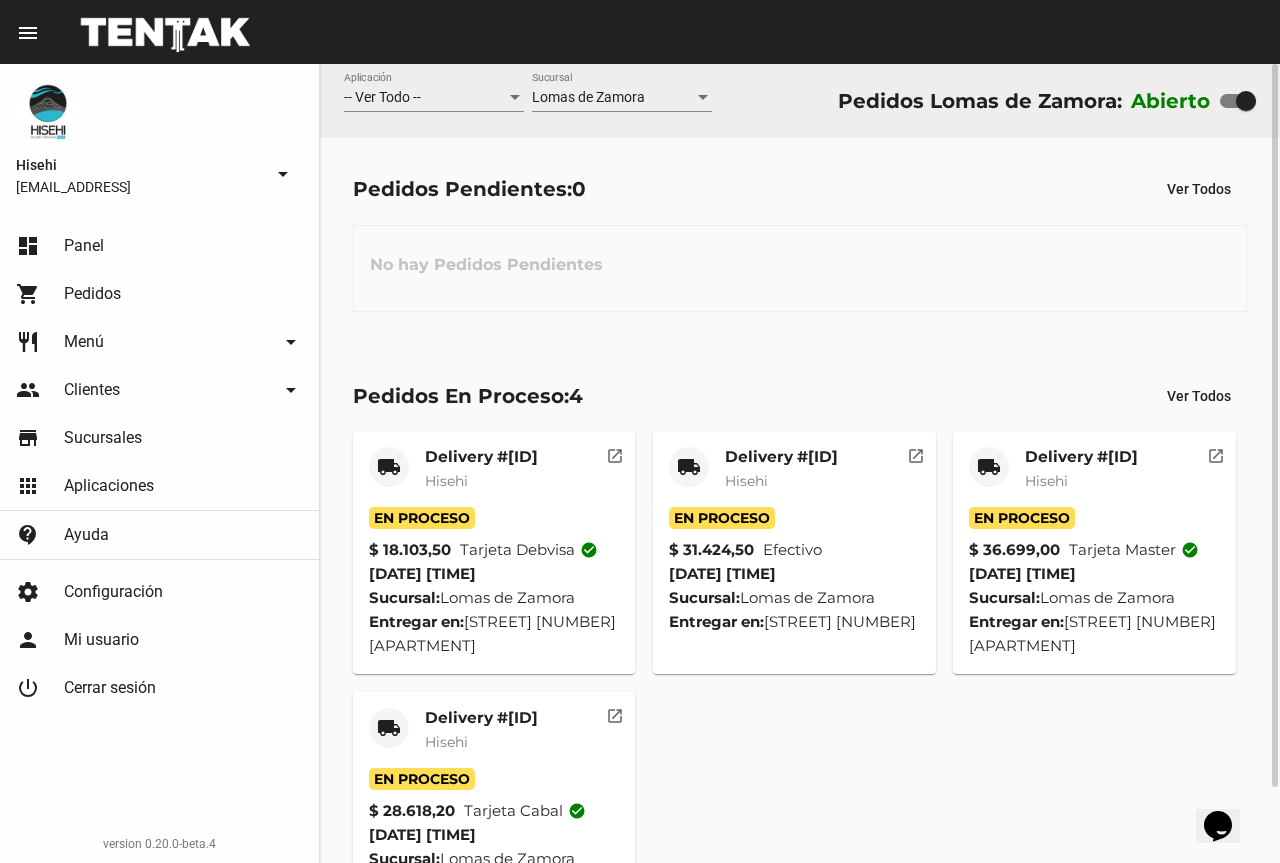 scroll, scrollTop: 83, scrollLeft: 0, axis: vertical 